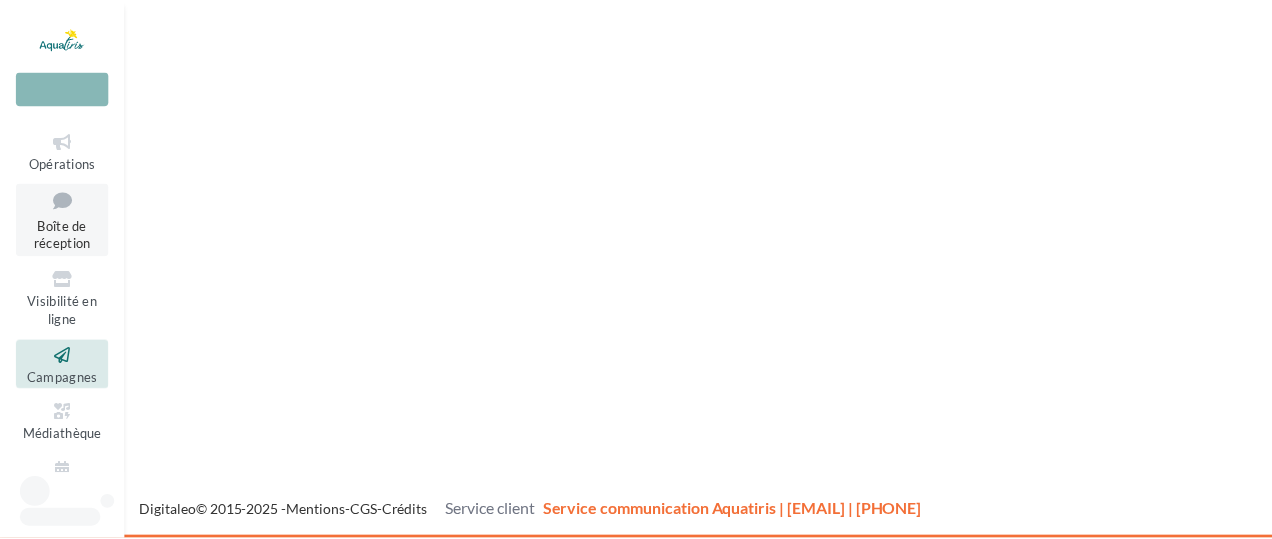scroll, scrollTop: 0, scrollLeft: 0, axis: both 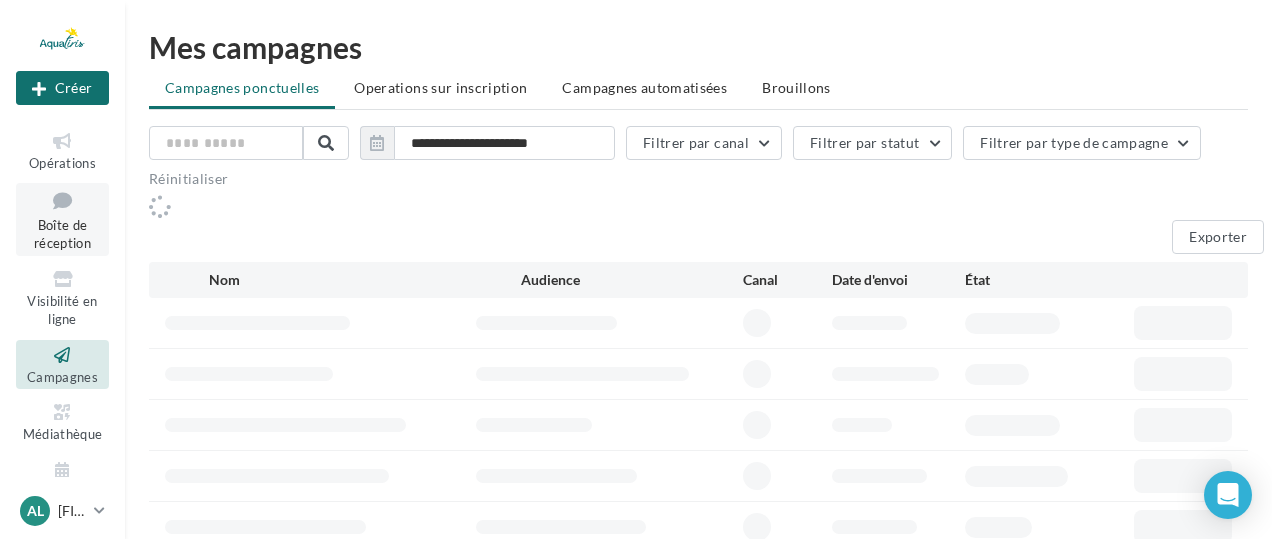 click on "Boîte de réception" at bounding box center [62, 234] 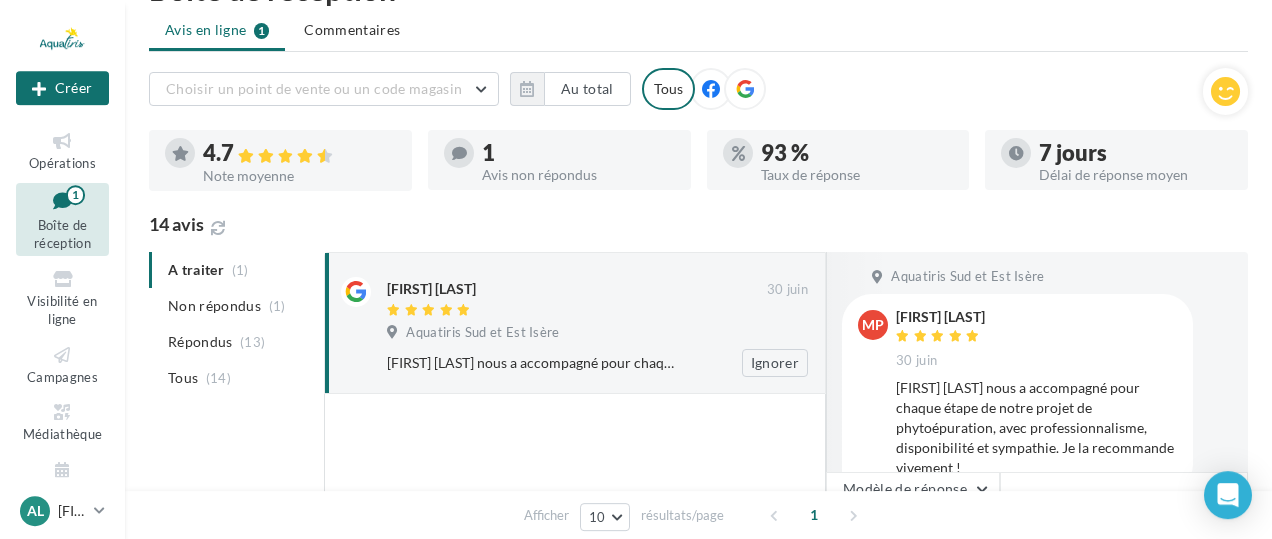 scroll, scrollTop: 104, scrollLeft: 0, axis: vertical 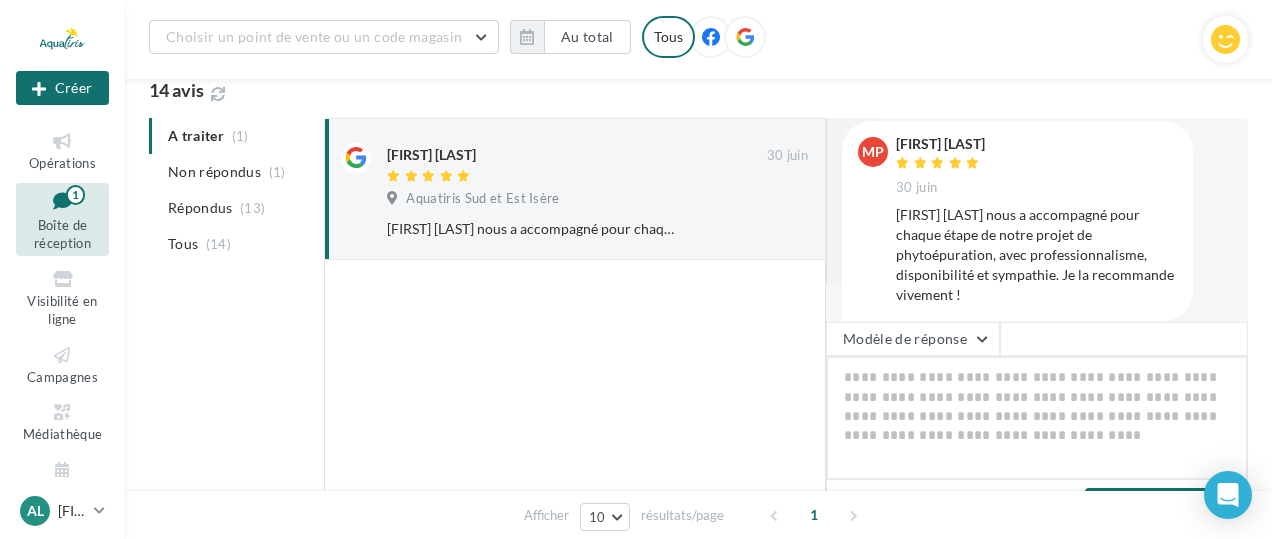 click at bounding box center (1037, 418) 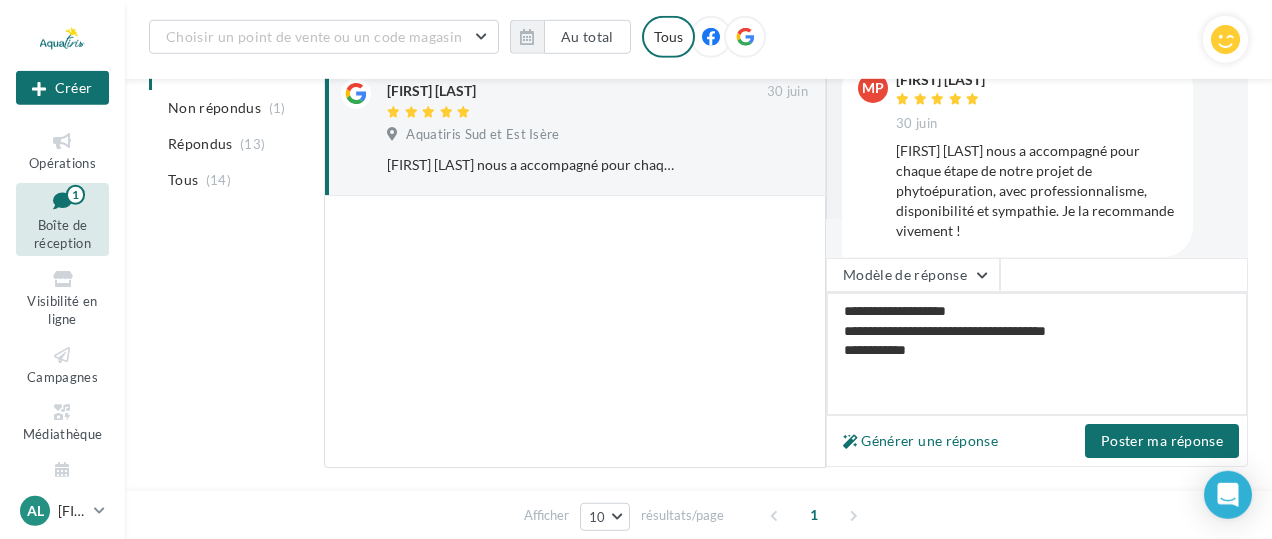 scroll, scrollTop: 312, scrollLeft: 0, axis: vertical 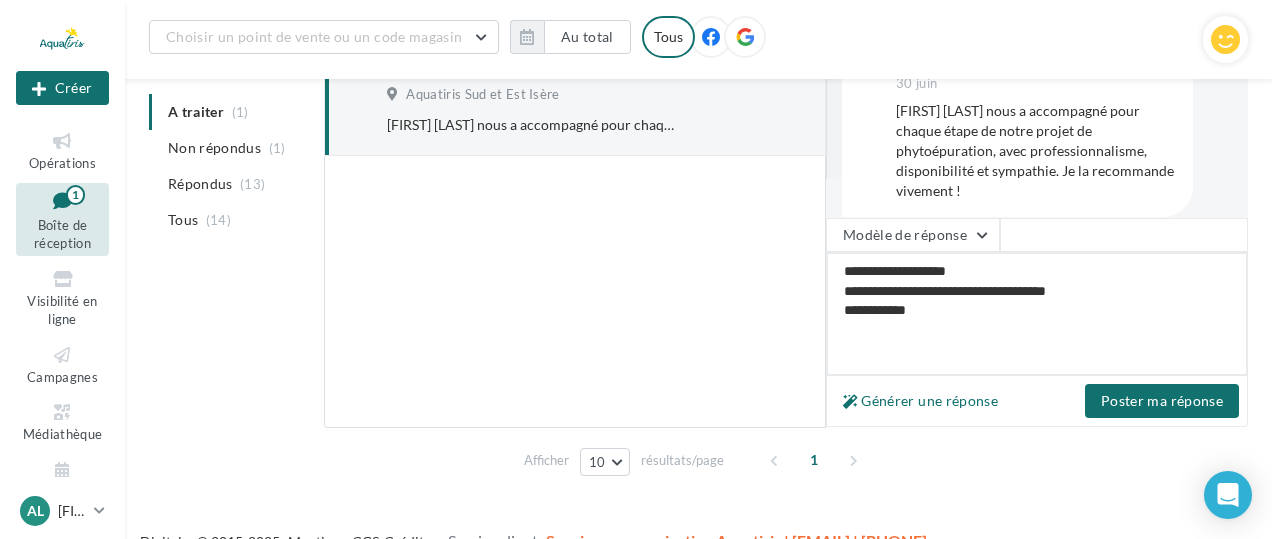click on "**********" at bounding box center (1037, 314) 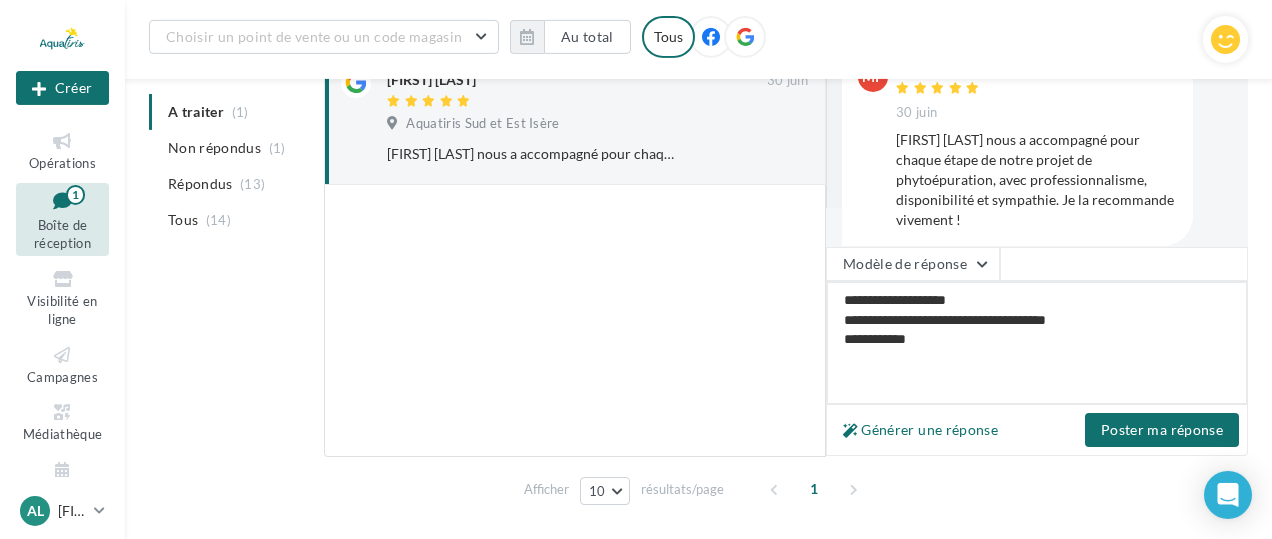 scroll, scrollTop: 312, scrollLeft: 0, axis: vertical 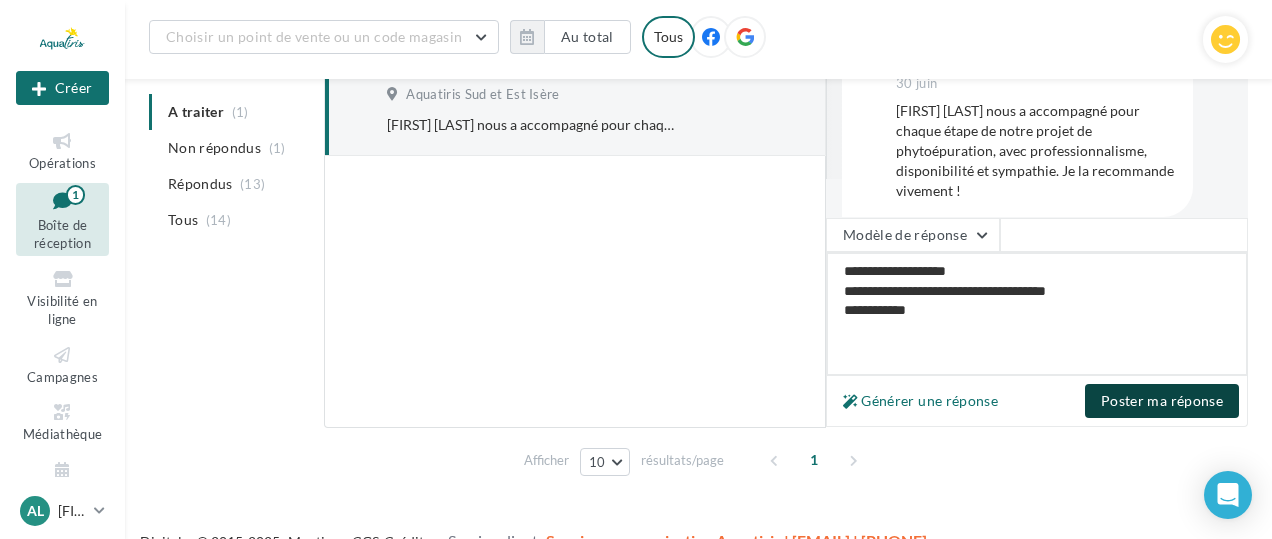type on "**********" 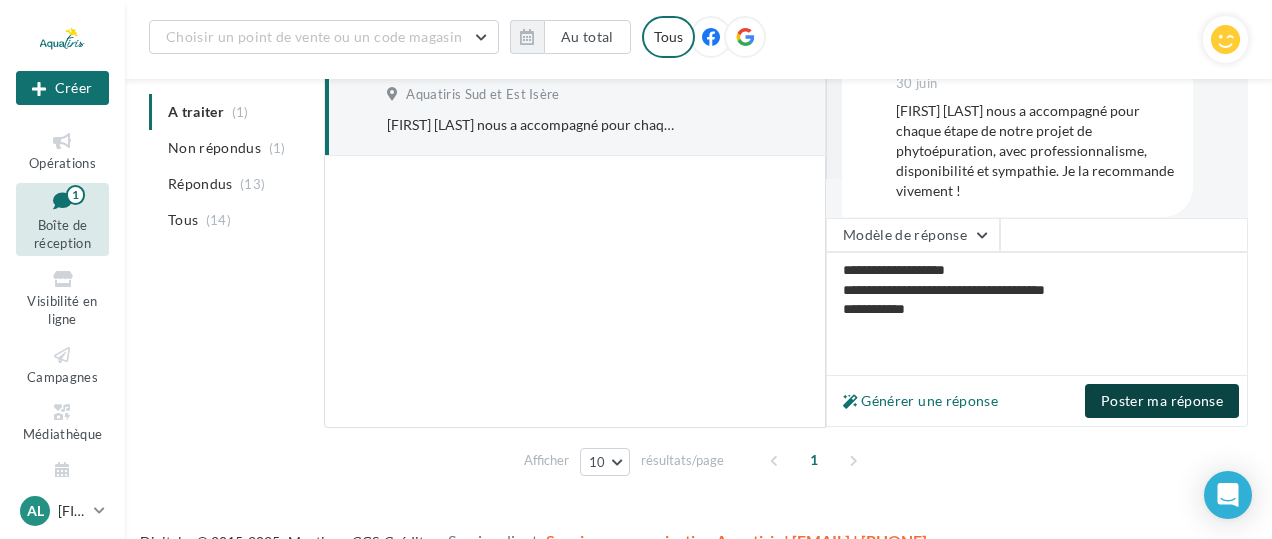 click on "Poster ma réponse" at bounding box center [1162, 401] 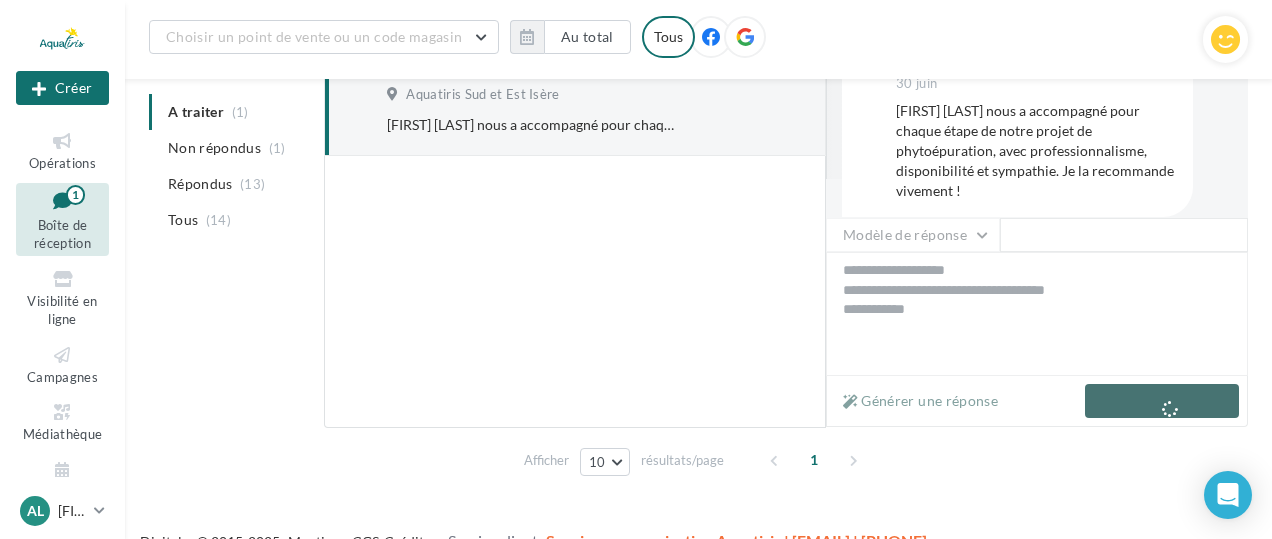 scroll, scrollTop: 0, scrollLeft: 0, axis: both 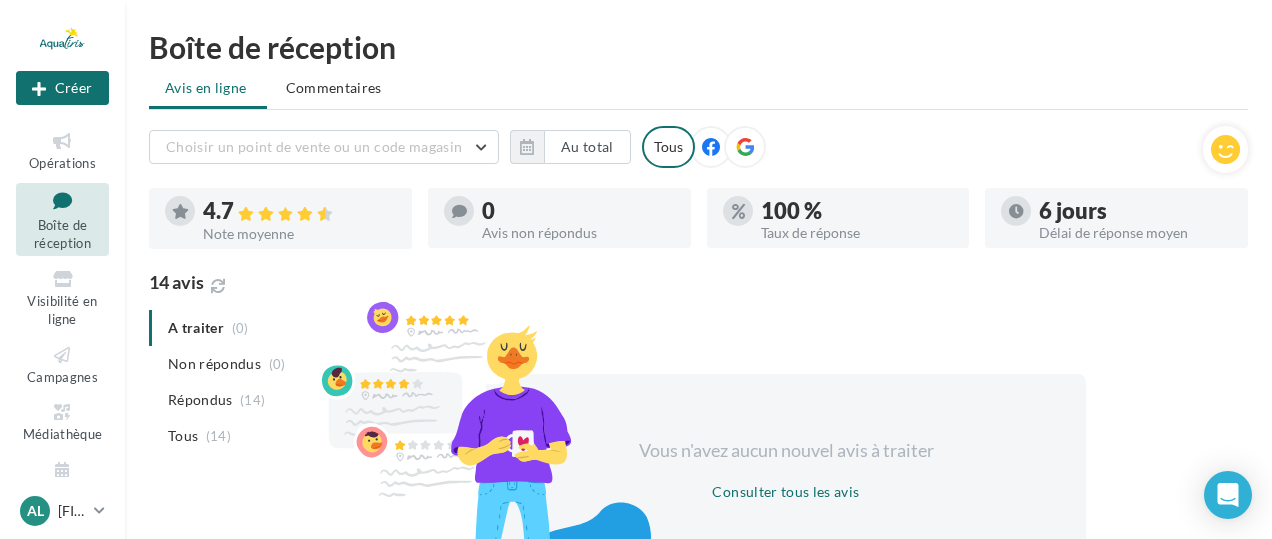 click at bounding box center (62, 200) 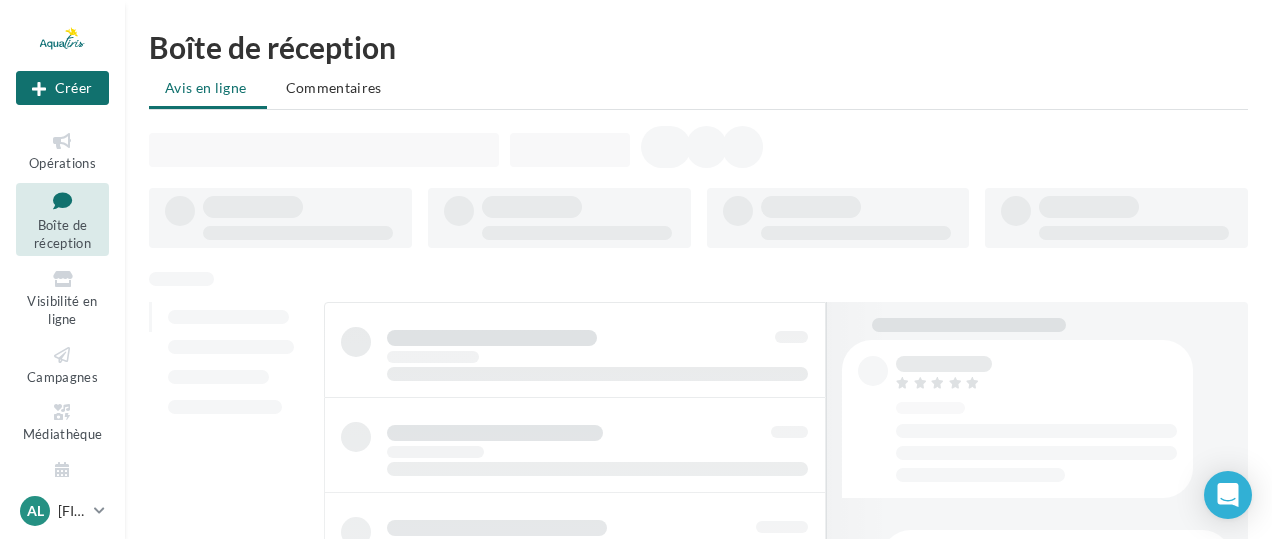 scroll, scrollTop: 0, scrollLeft: 0, axis: both 